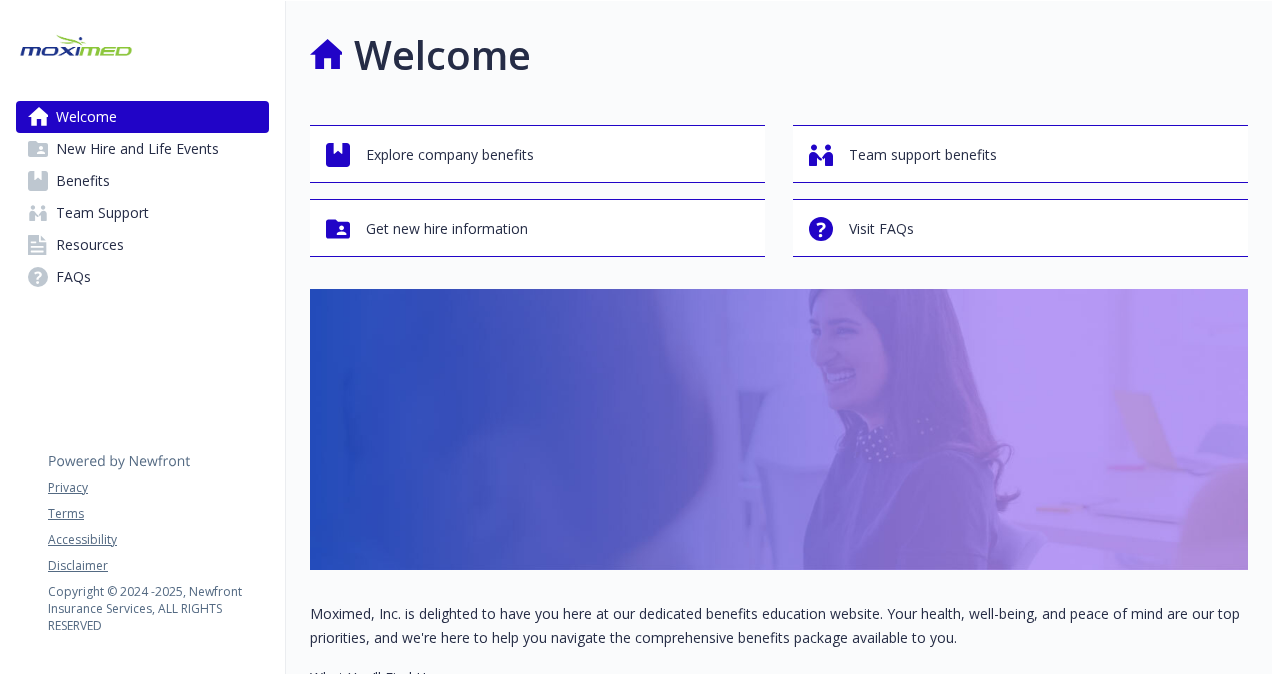scroll, scrollTop: 0, scrollLeft: 0, axis: both 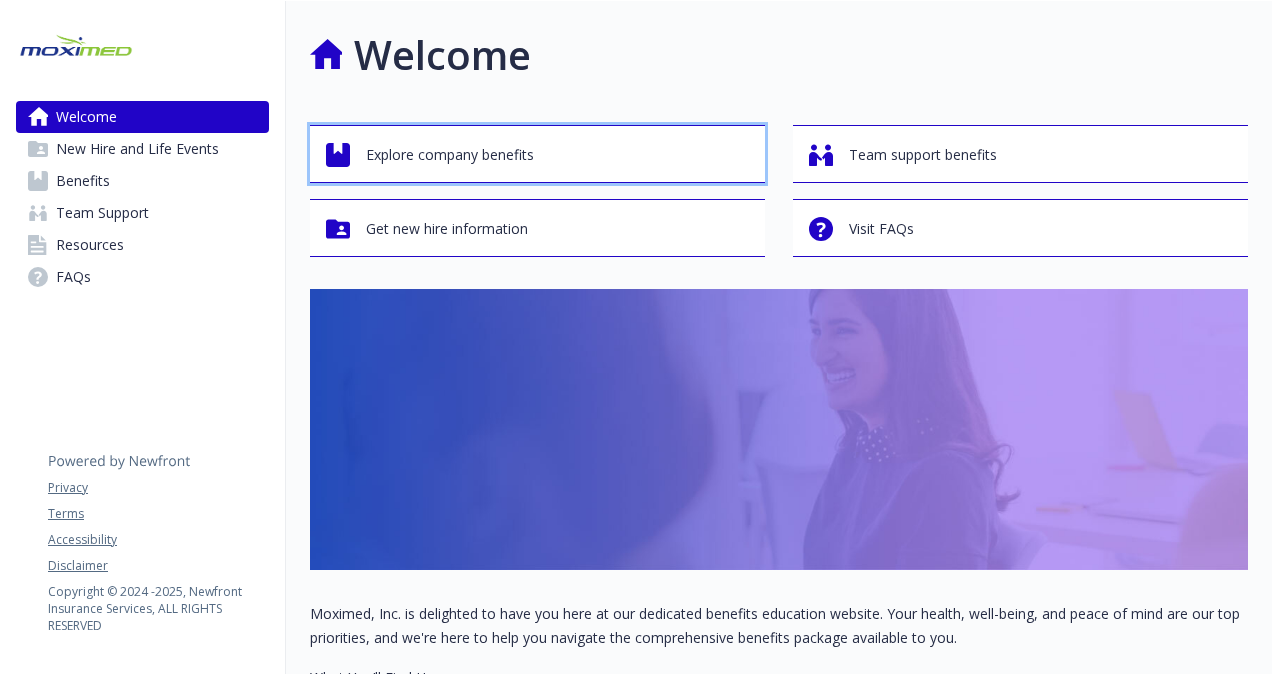 click on "Explore company benefits" at bounding box center (450, 155) 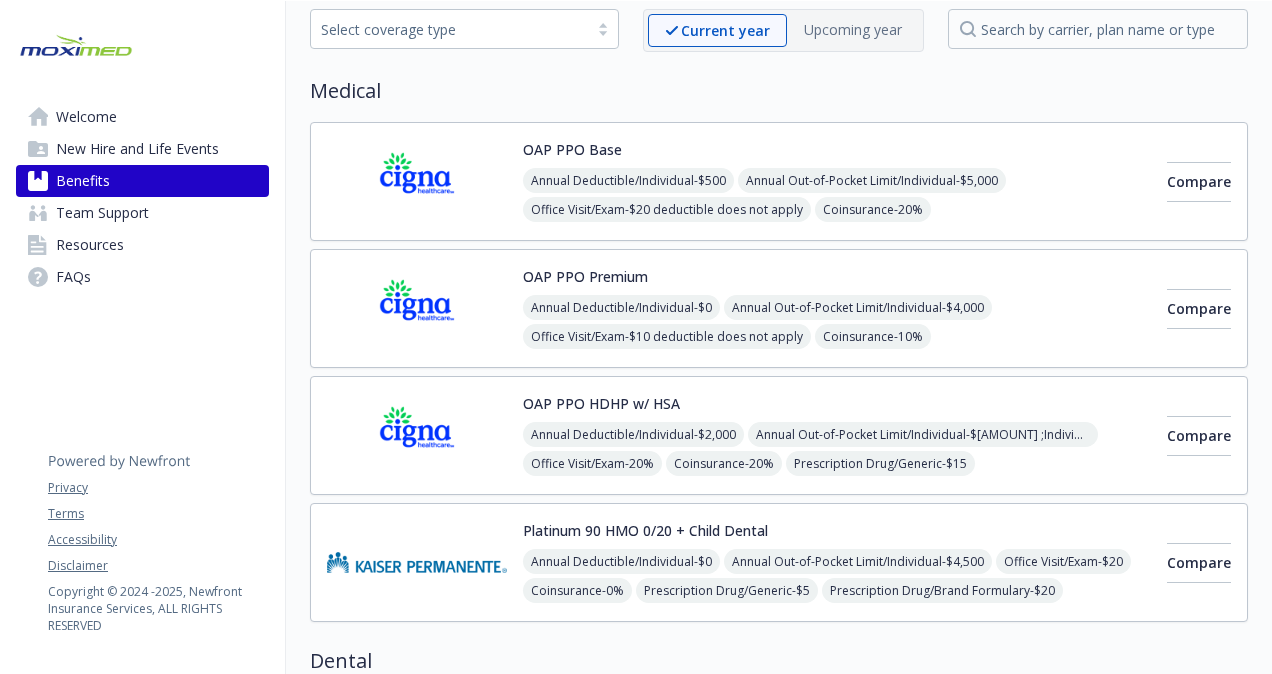 scroll, scrollTop: 116, scrollLeft: 0, axis: vertical 